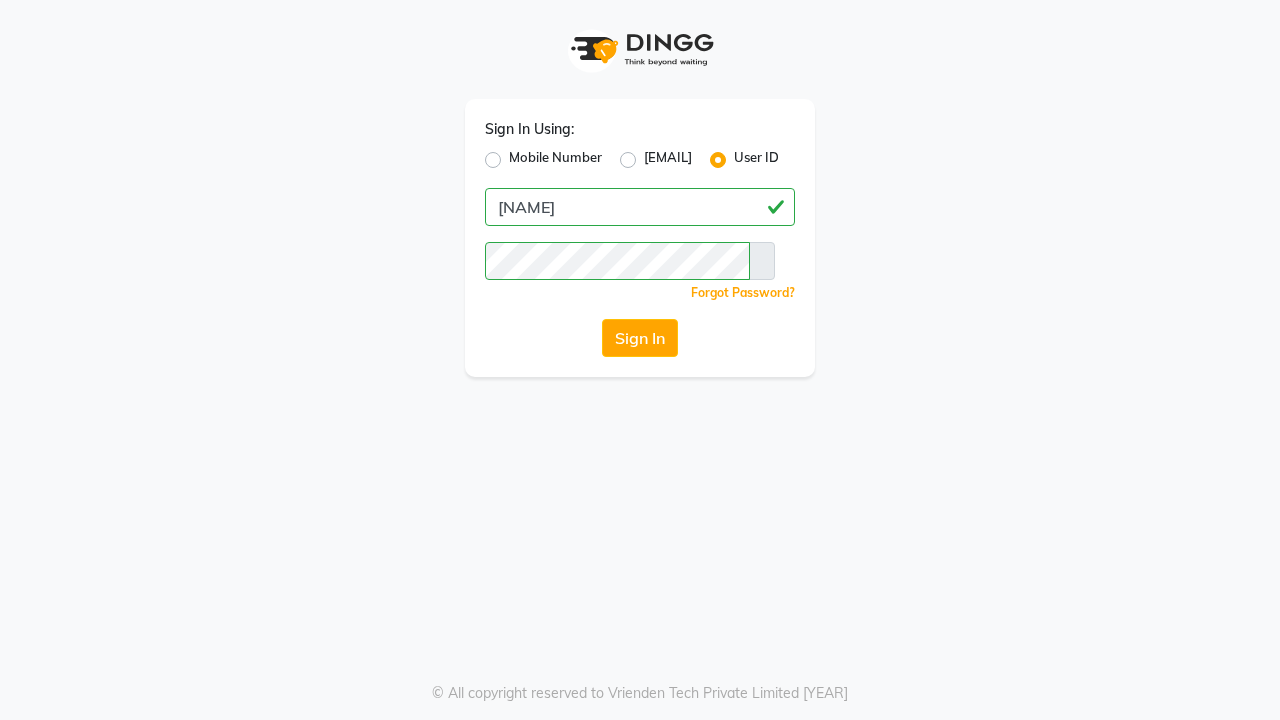 scroll, scrollTop: 0, scrollLeft: 0, axis: both 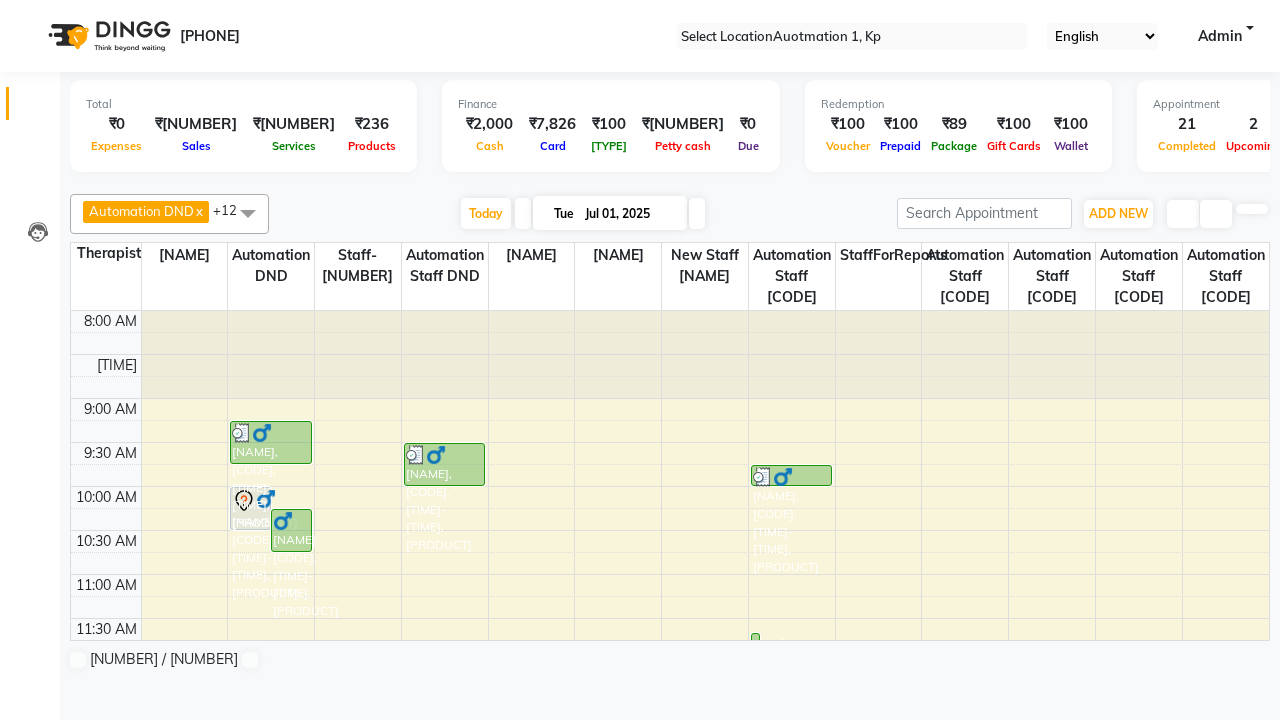 click at bounding box center [31, 8] 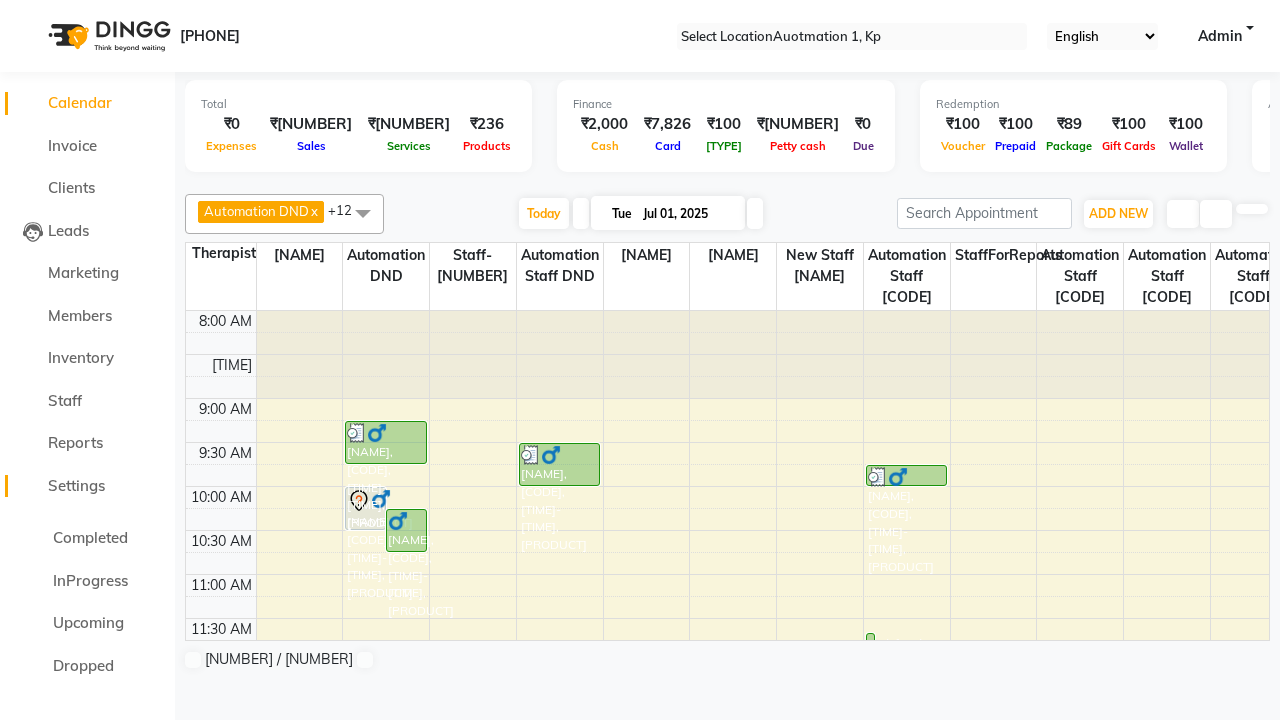 click on "Settings" at bounding box center (76, 485) 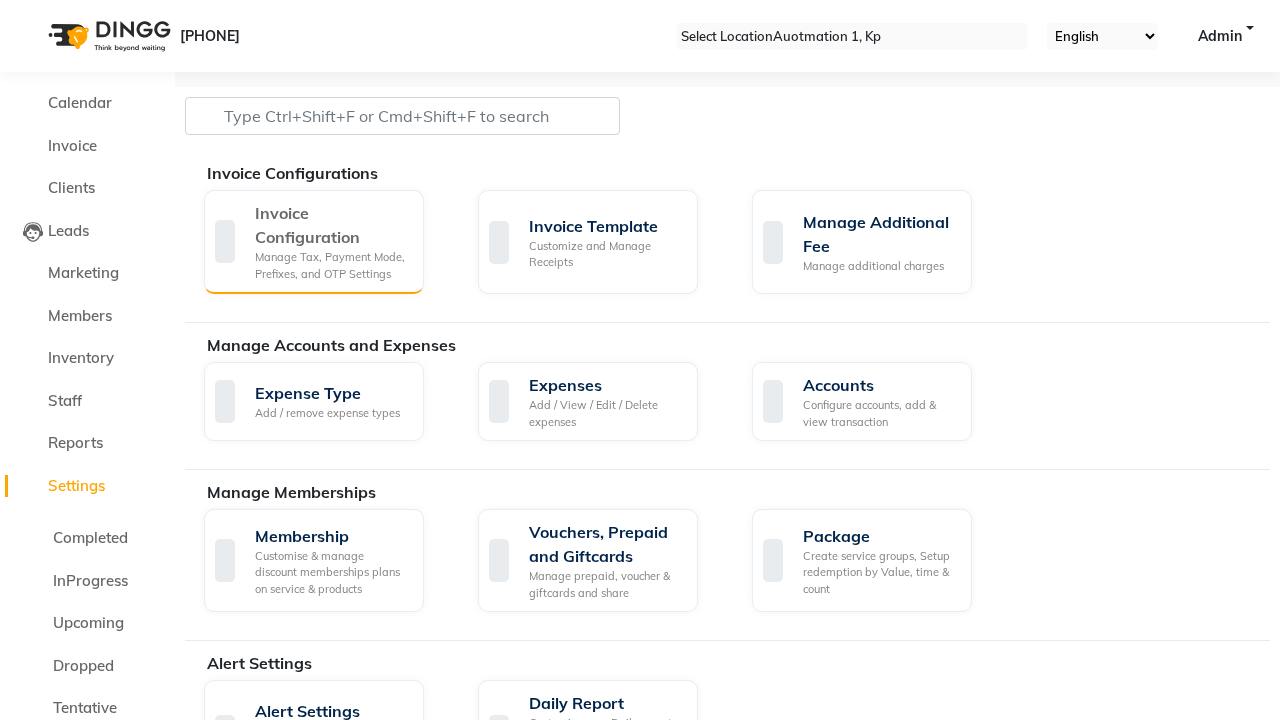 click on "Manage Tax, Payment Mode, Prefixes, and OTP Settings" at bounding box center [331, 265] 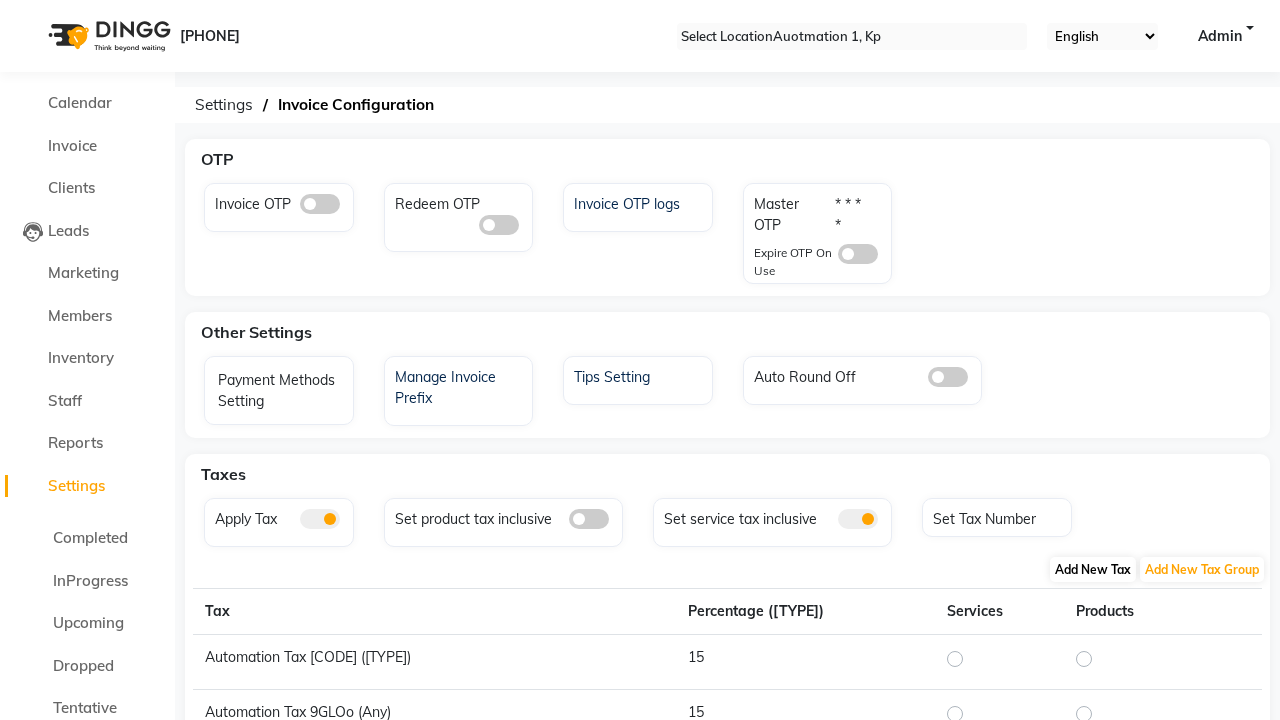 click on "Add New Tax" at bounding box center (1093, 569) 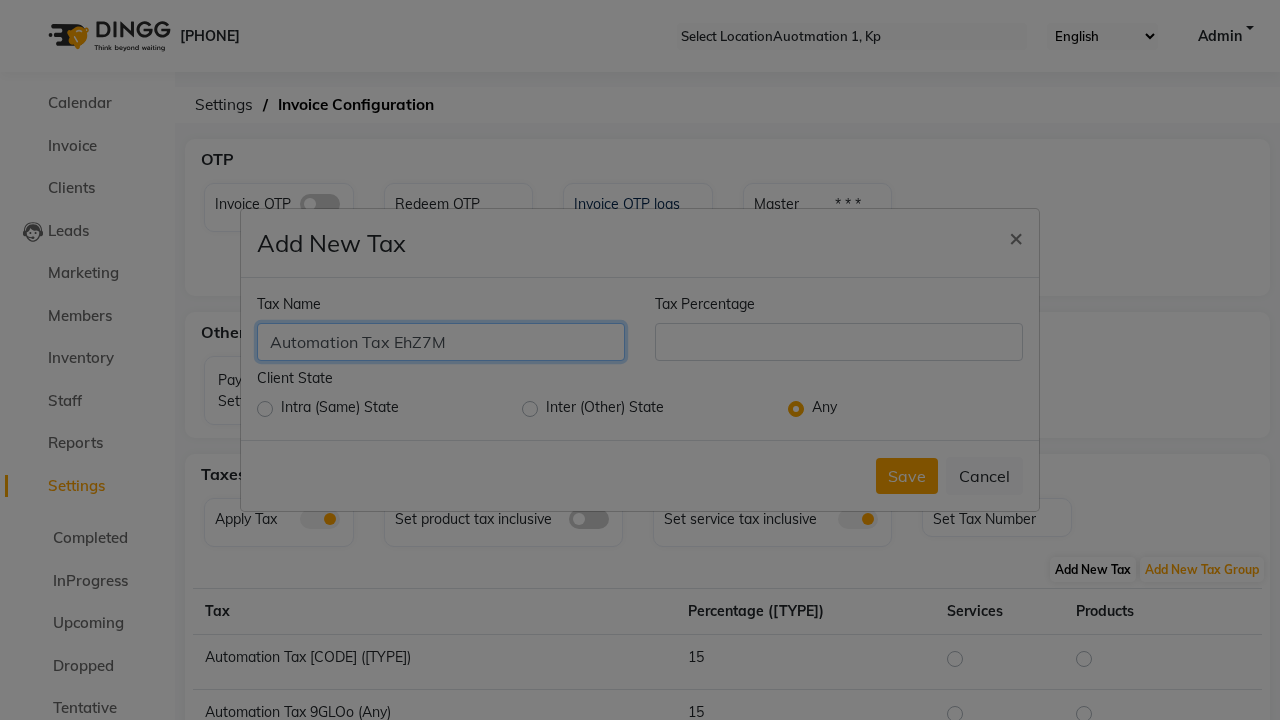 type on "Automation Tax EhZ7M" 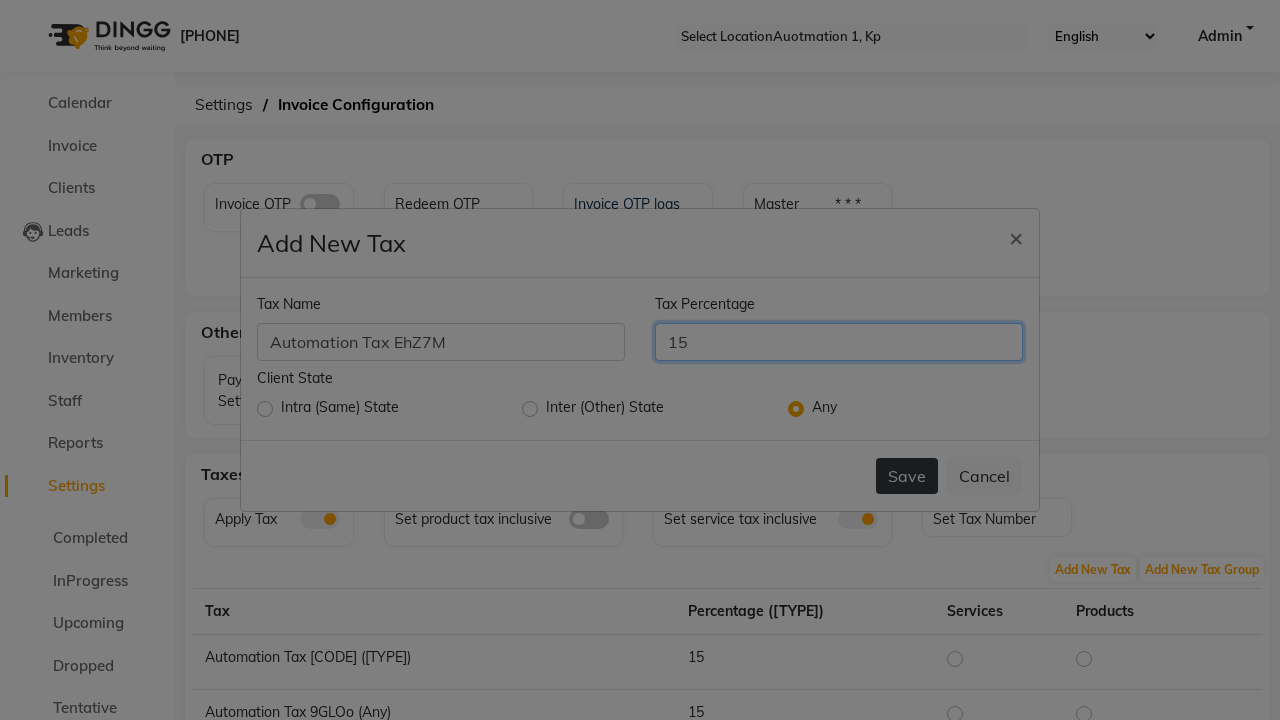 type on "15" 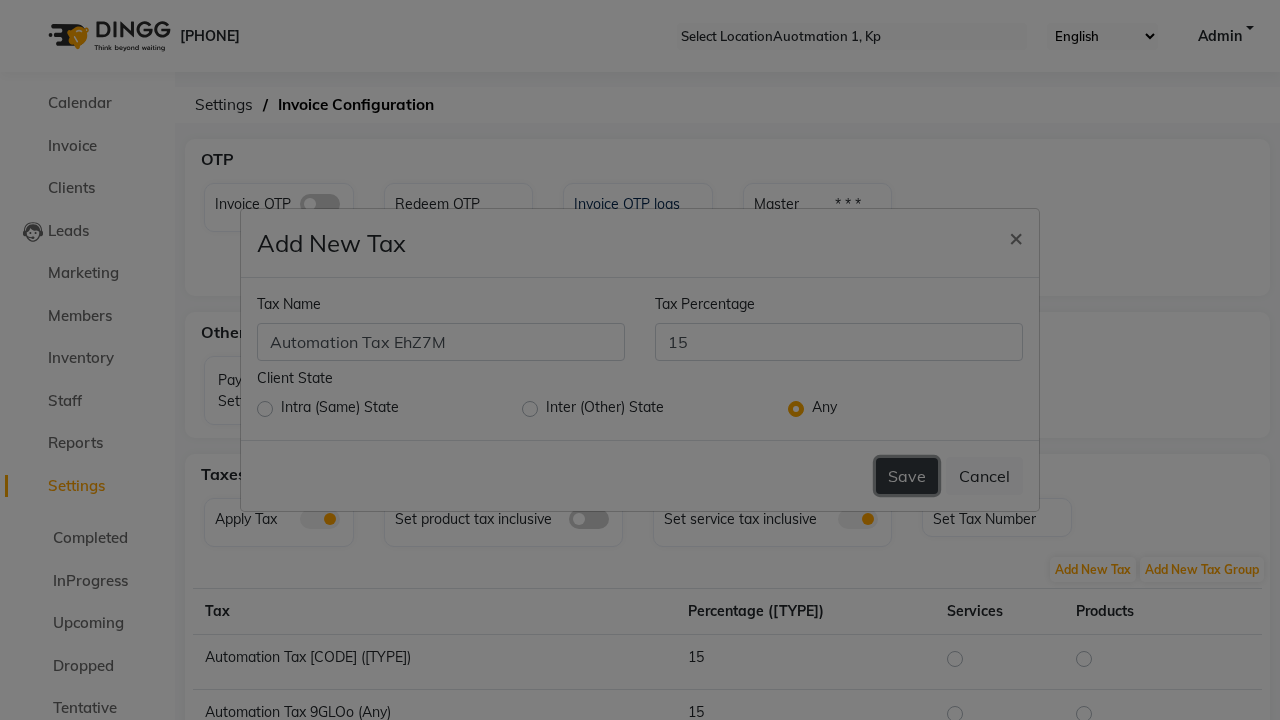 click on "Save" at bounding box center [907, 476] 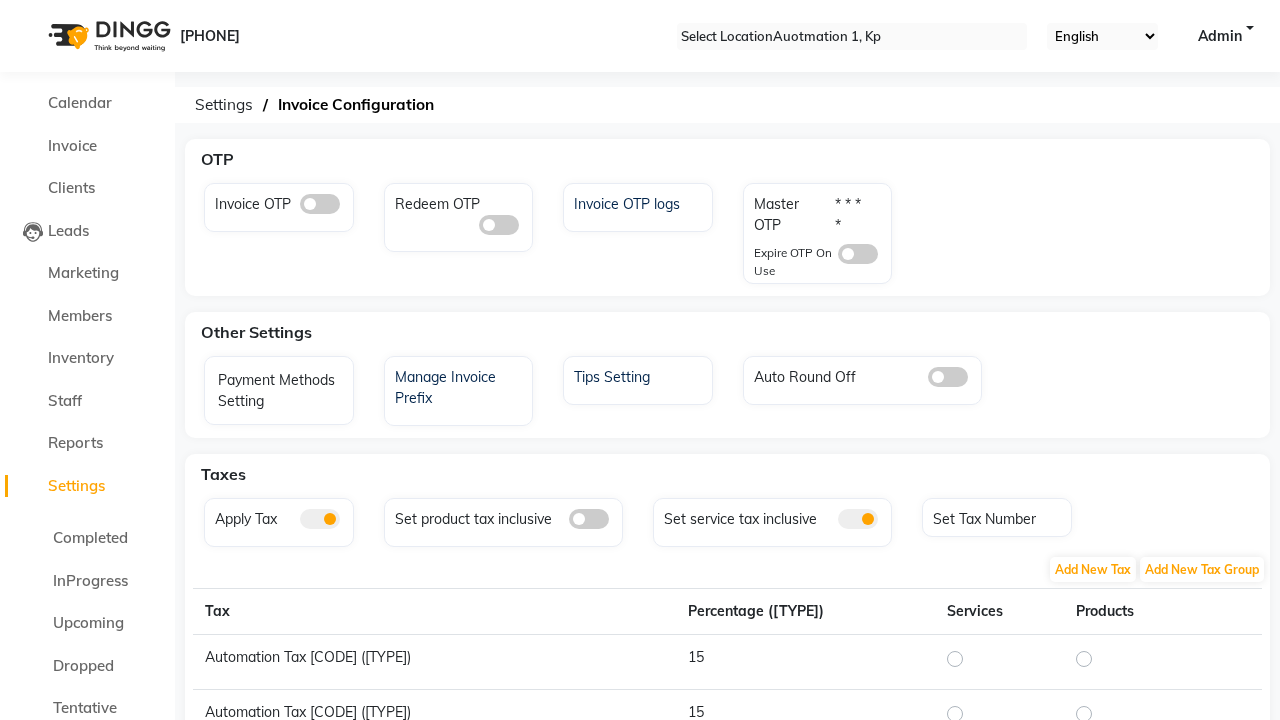 click on "Tax created successfully." at bounding box center [640, 1368] 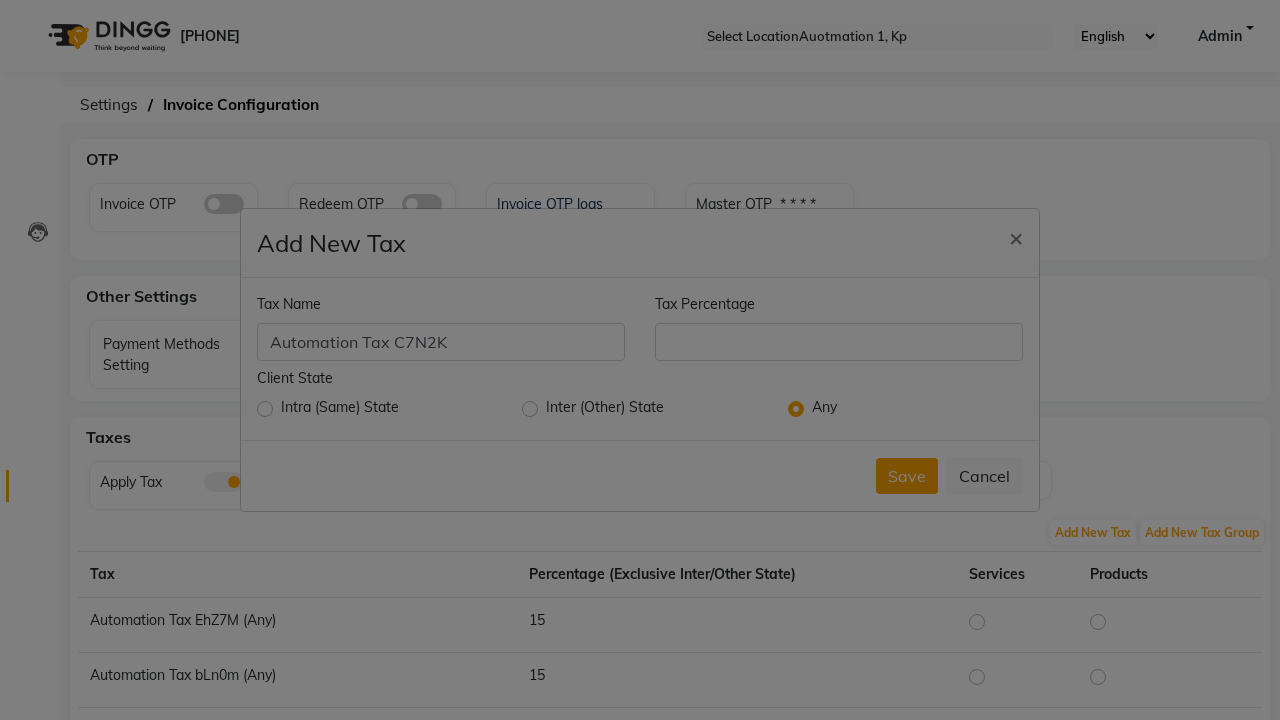 type on "Automation Tax C7N2K" 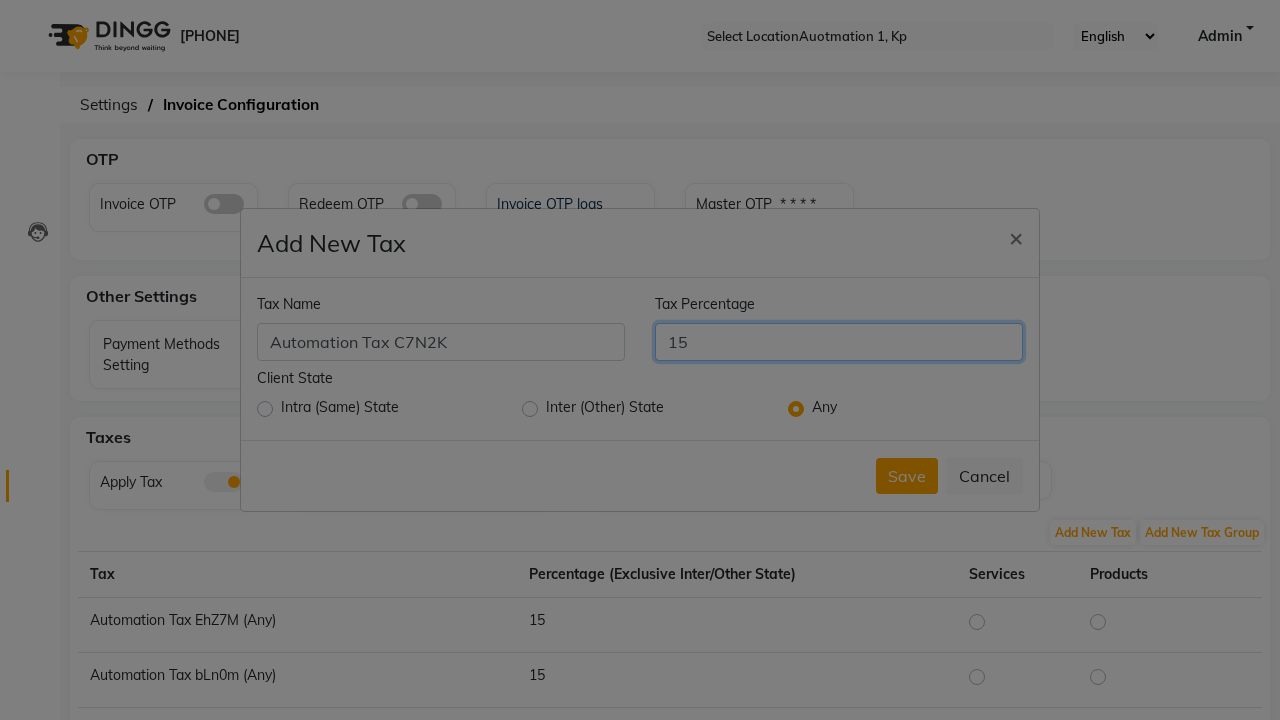 scroll, scrollTop: 0, scrollLeft: 0, axis: both 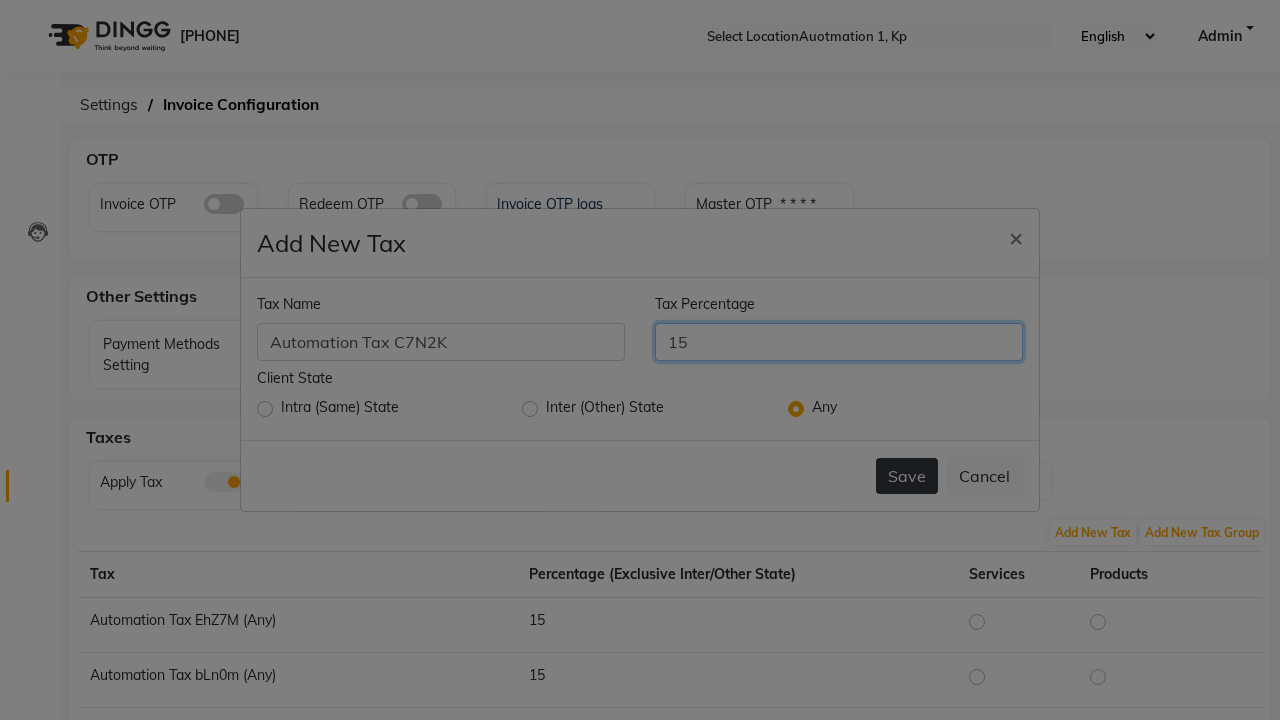 type on "15" 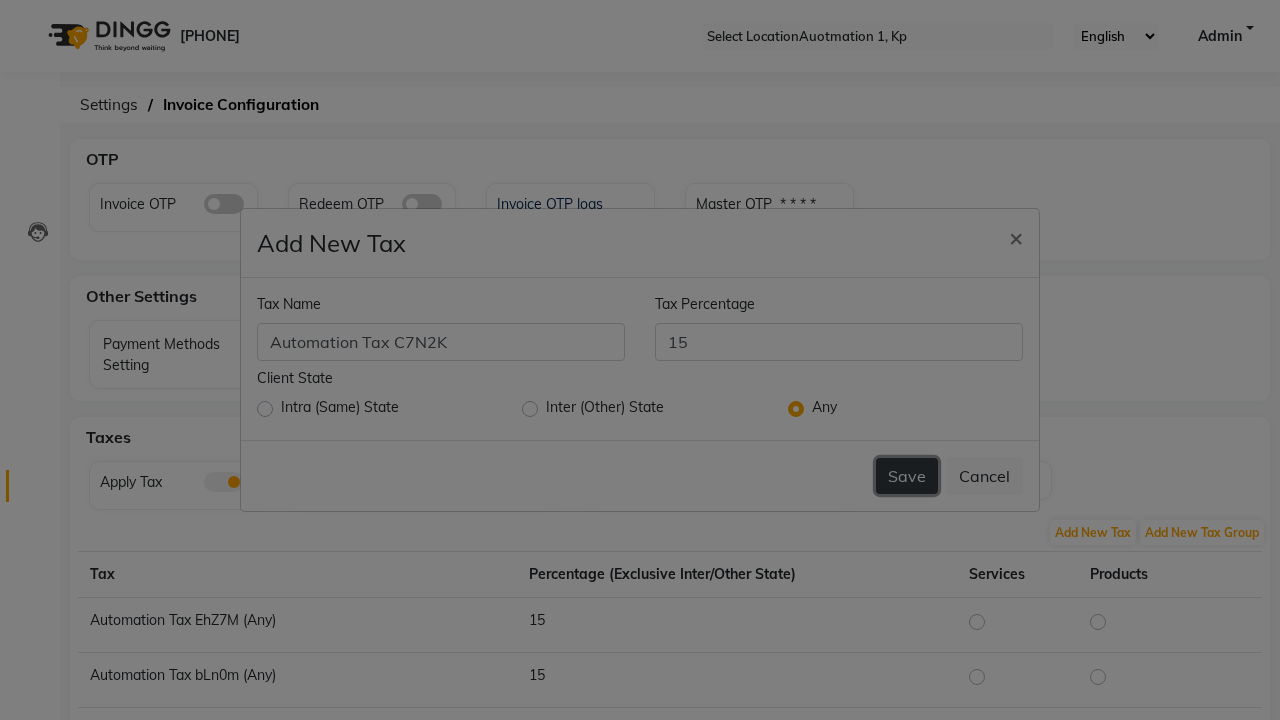 click on "Save" at bounding box center (907, 476) 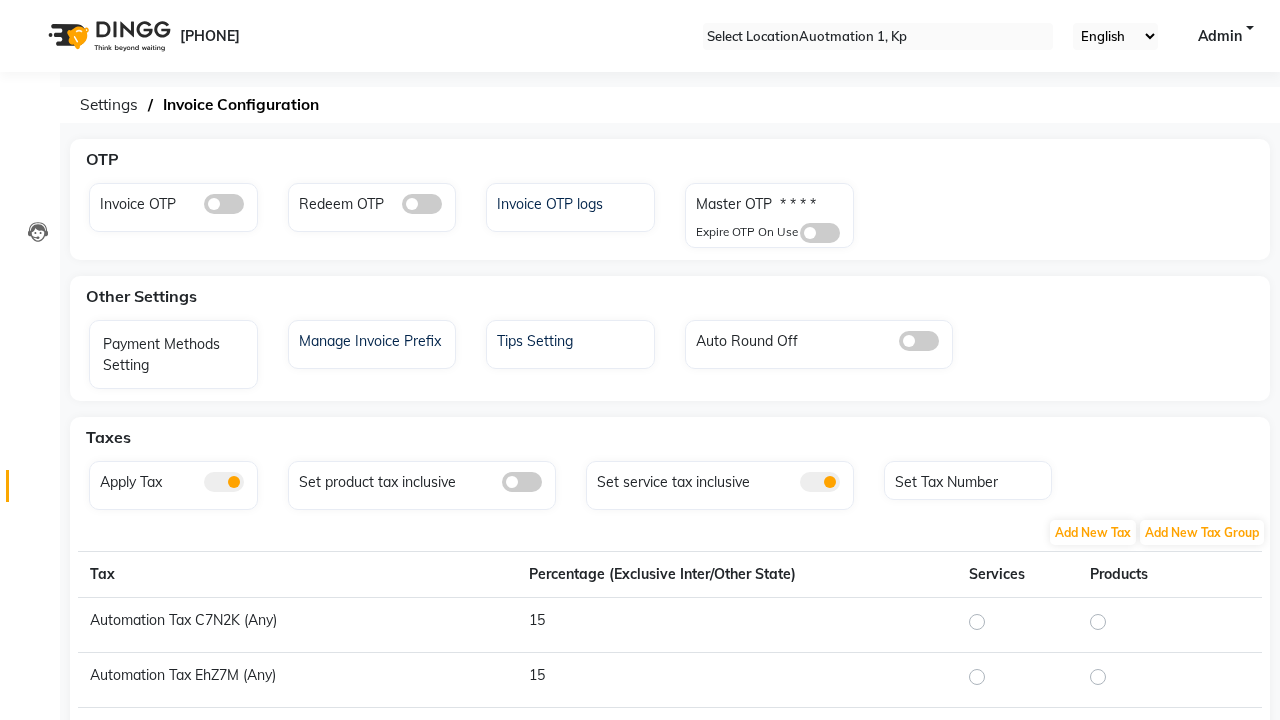 click on "Tax created successfully." at bounding box center (640, 1386) 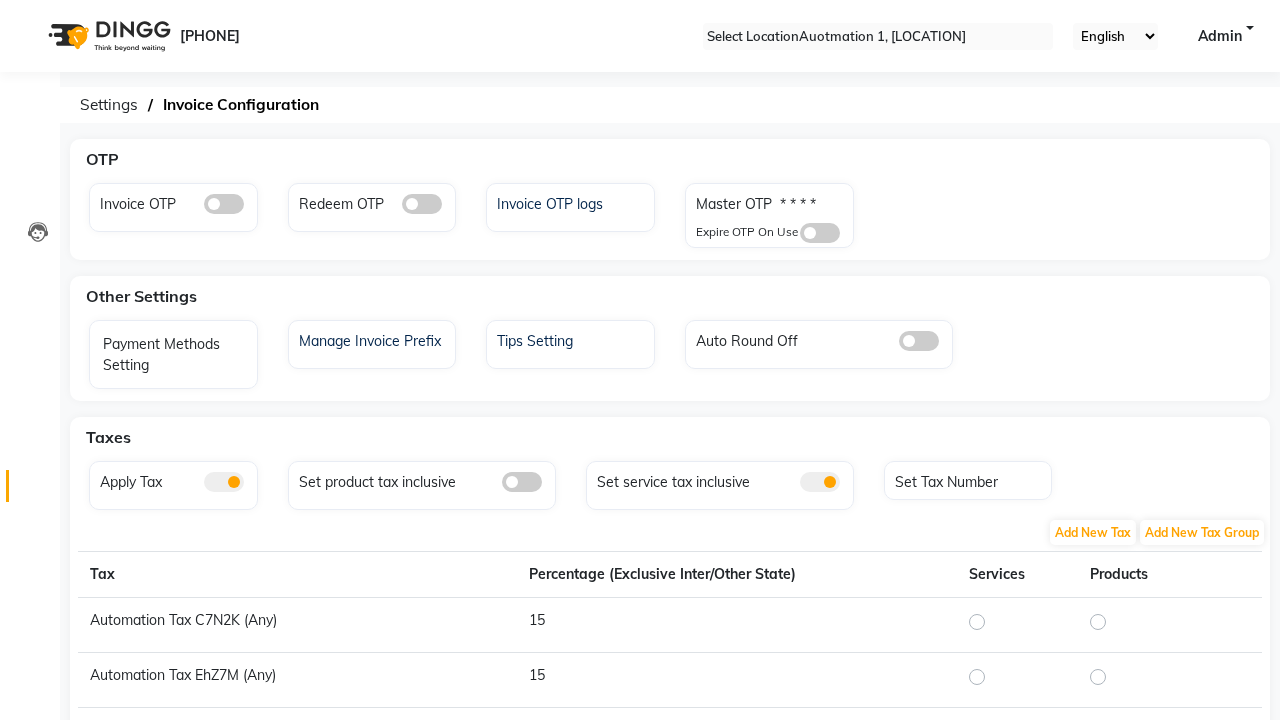 scroll, scrollTop: 0, scrollLeft: 0, axis: both 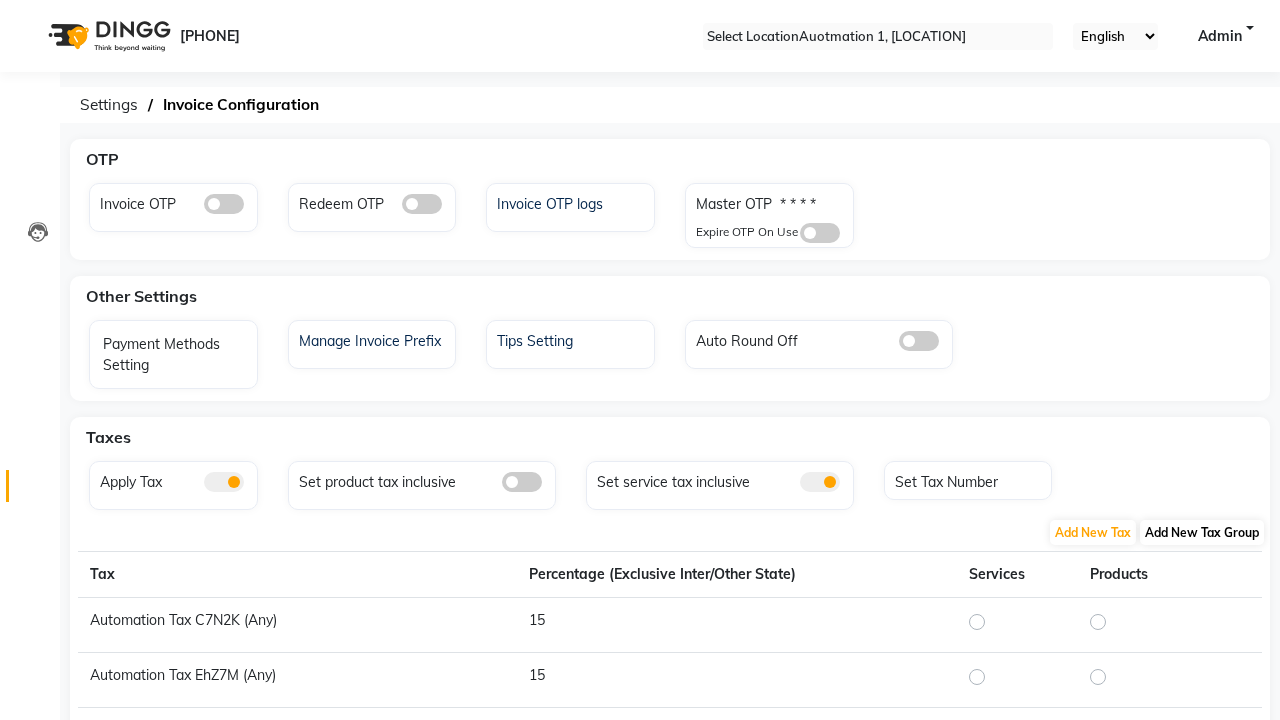 click on "Add New Tax Group" at bounding box center (1093, 532) 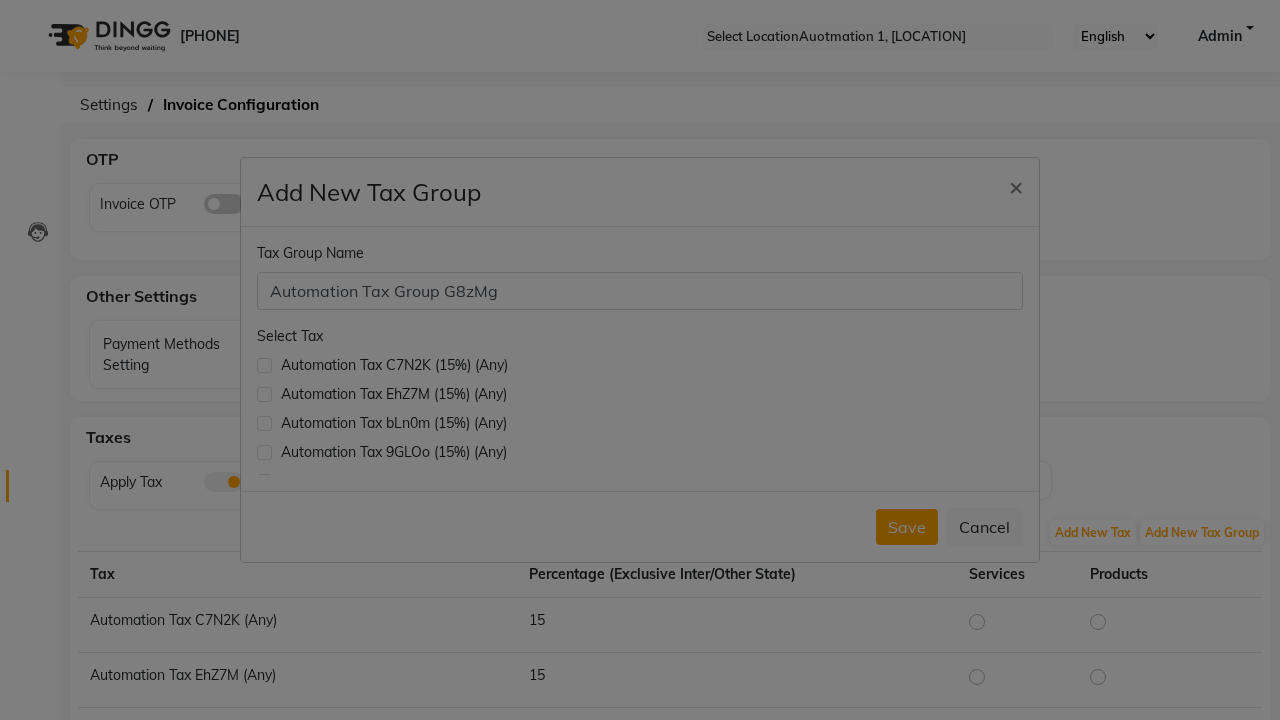 type on "Automation Tax Group G8zMg" 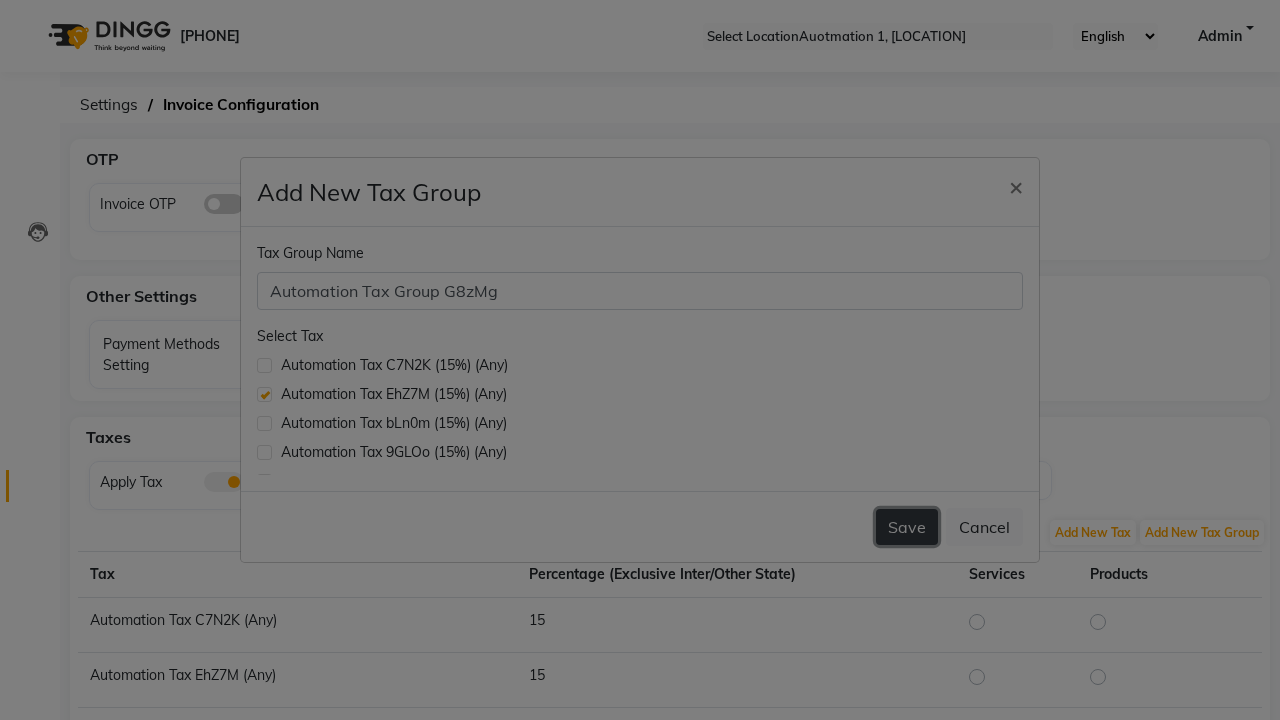 click on "Save" at bounding box center [907, 527] 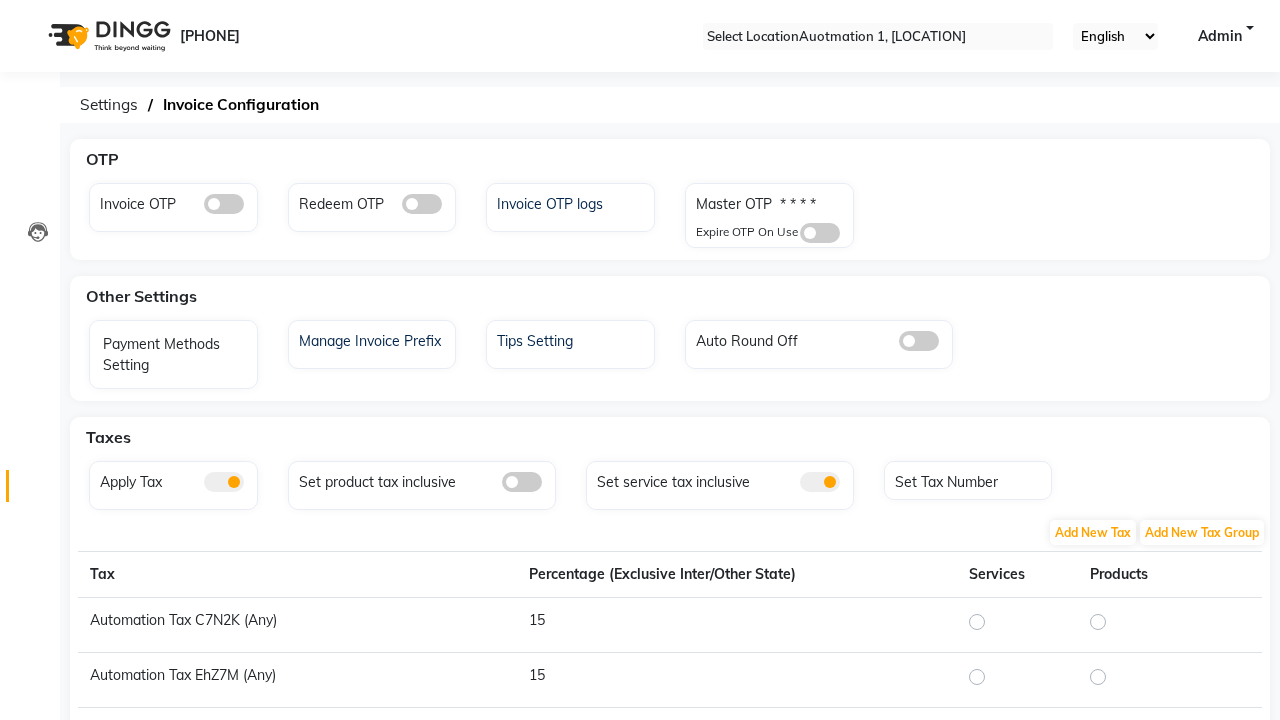 click on "Tax group created successfully." at bounding box center [640, 1450] 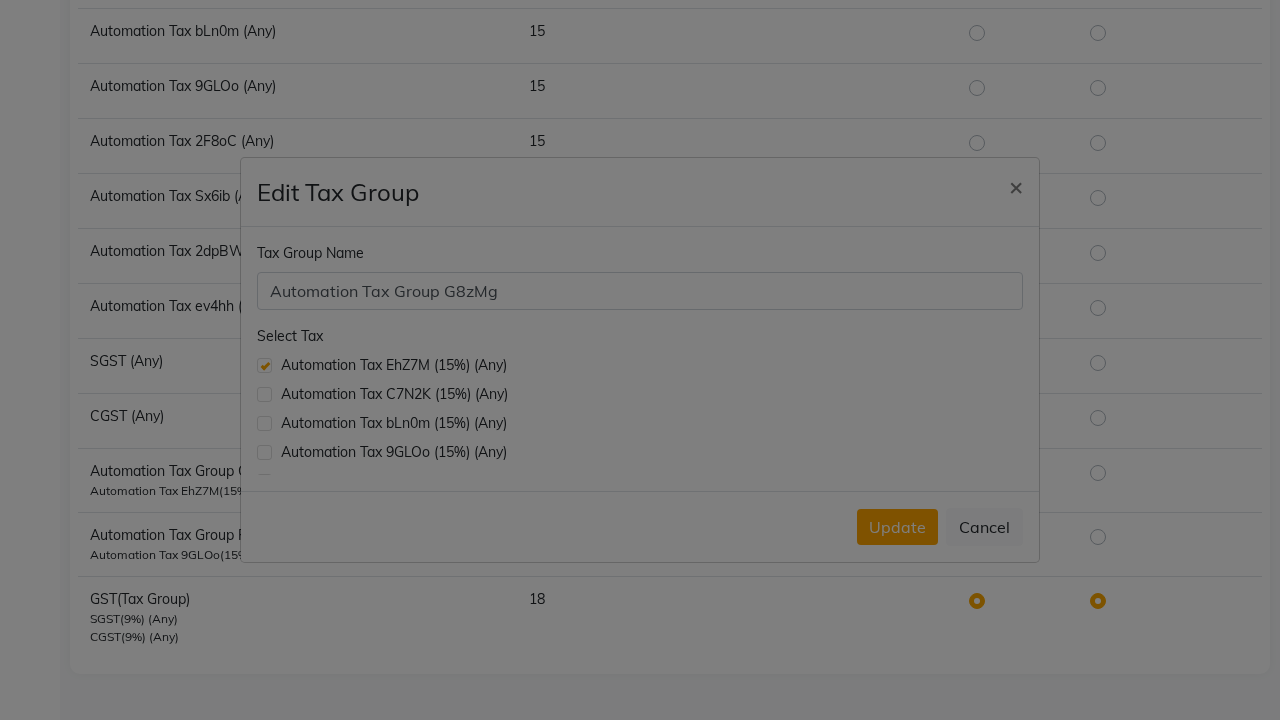 click at bounding box center (264, 394) 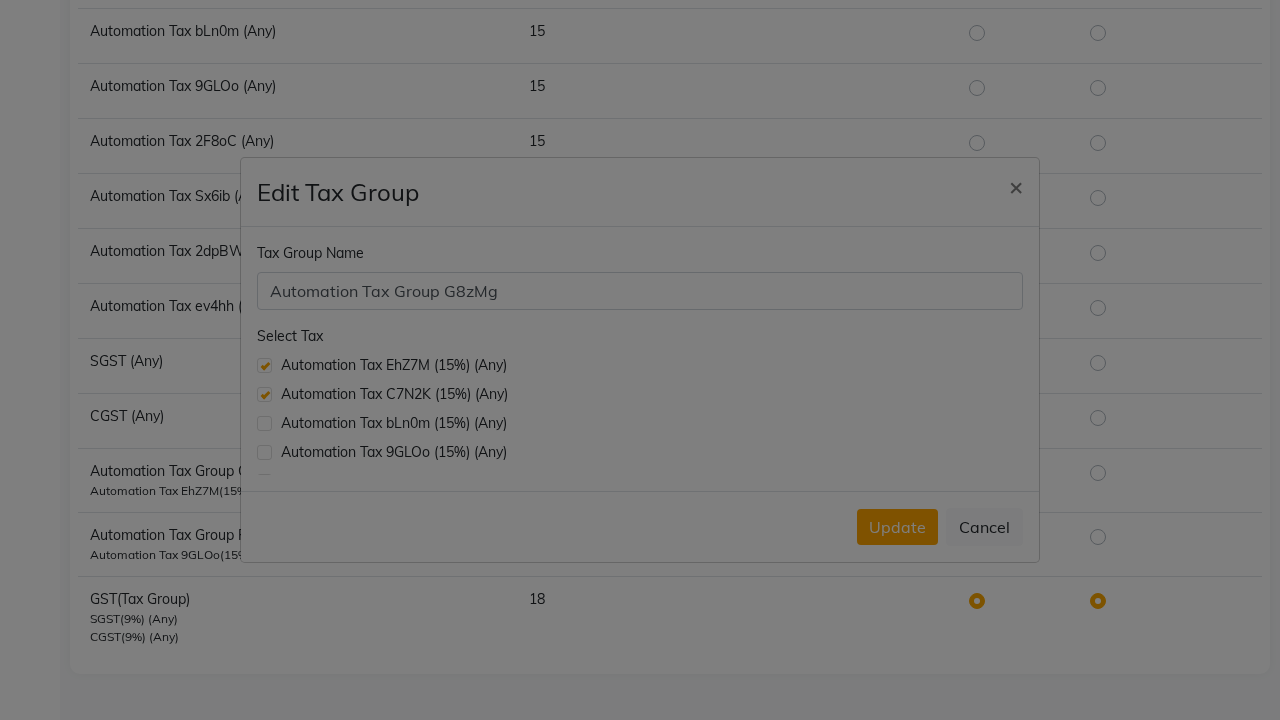 scroll, scrollTop: 721, scrollLeft: 0, axis: vertical 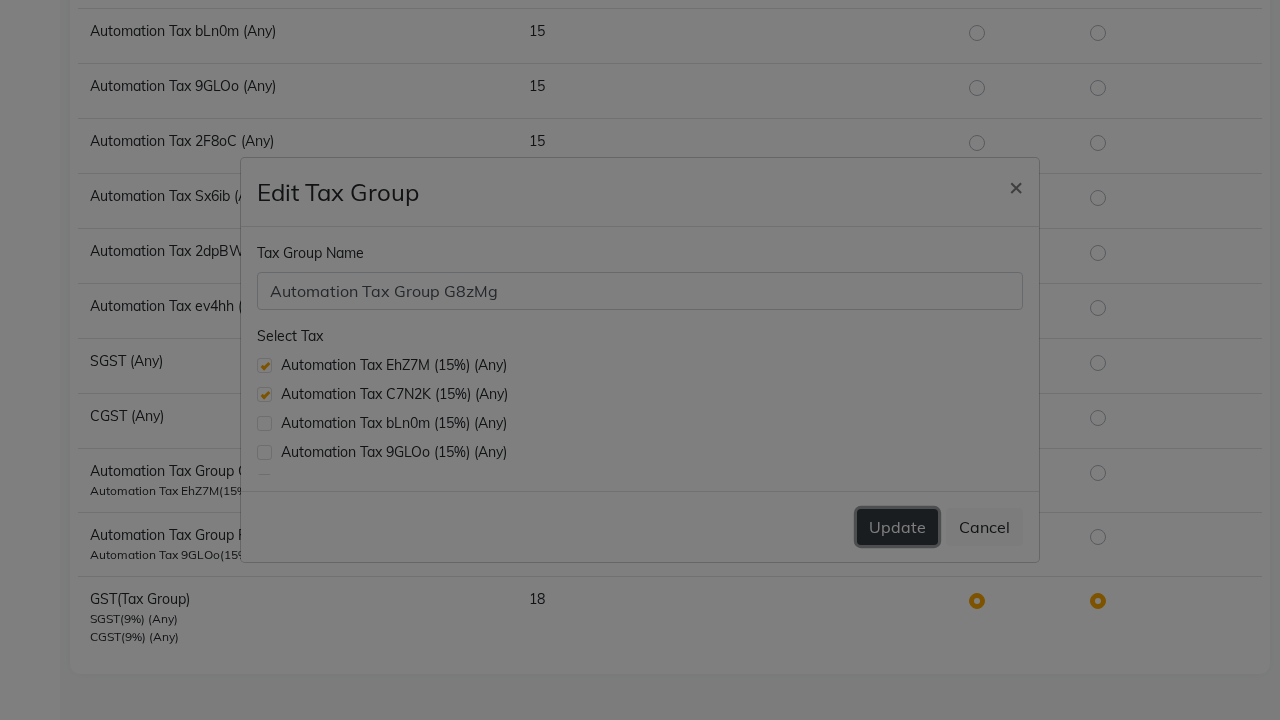 click on "Update" at bounding box center (897, 527) 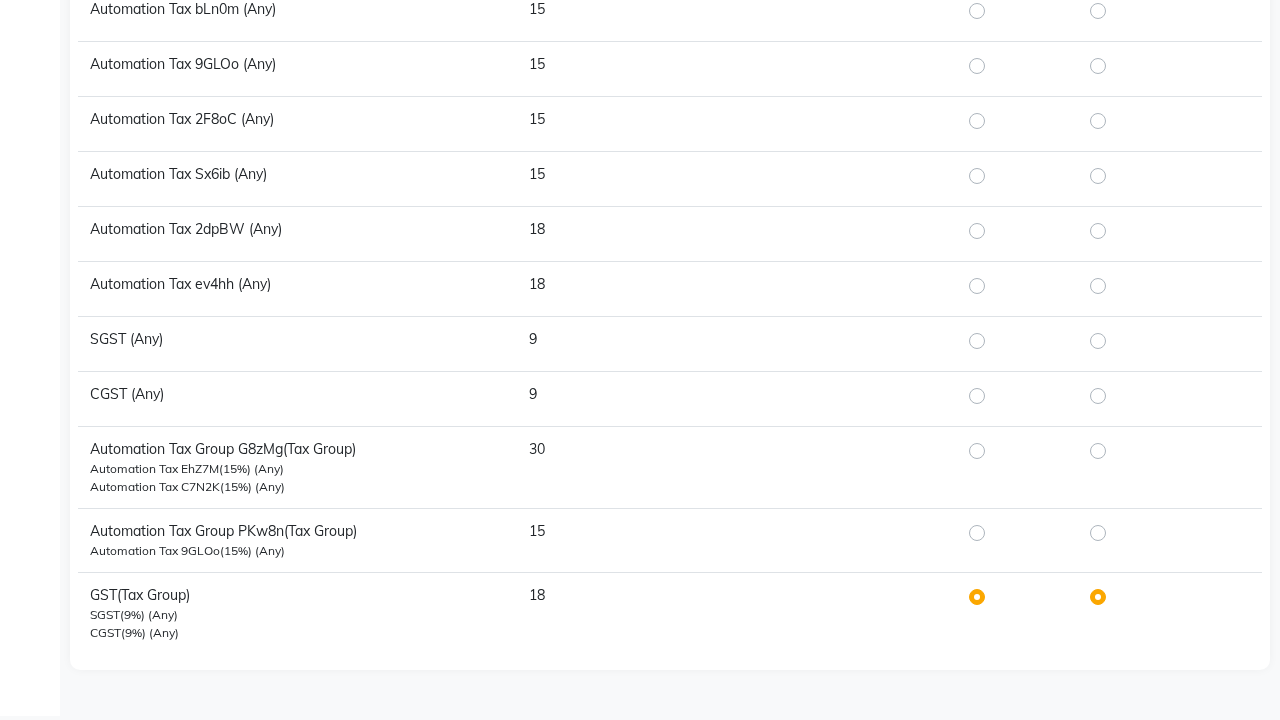 click on "Tax group updated successfully." at bounding box center [640, 747] 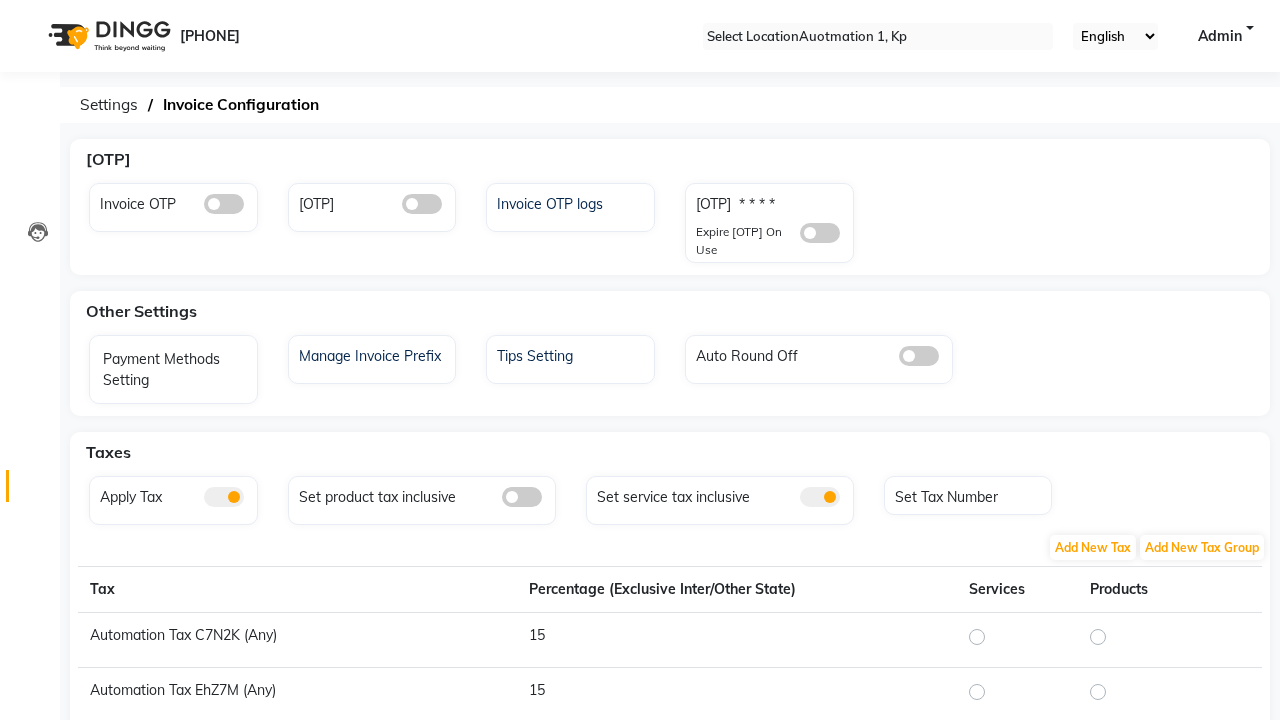 scroll, scrollTop: 0, scrollLeft: 0, axis: both 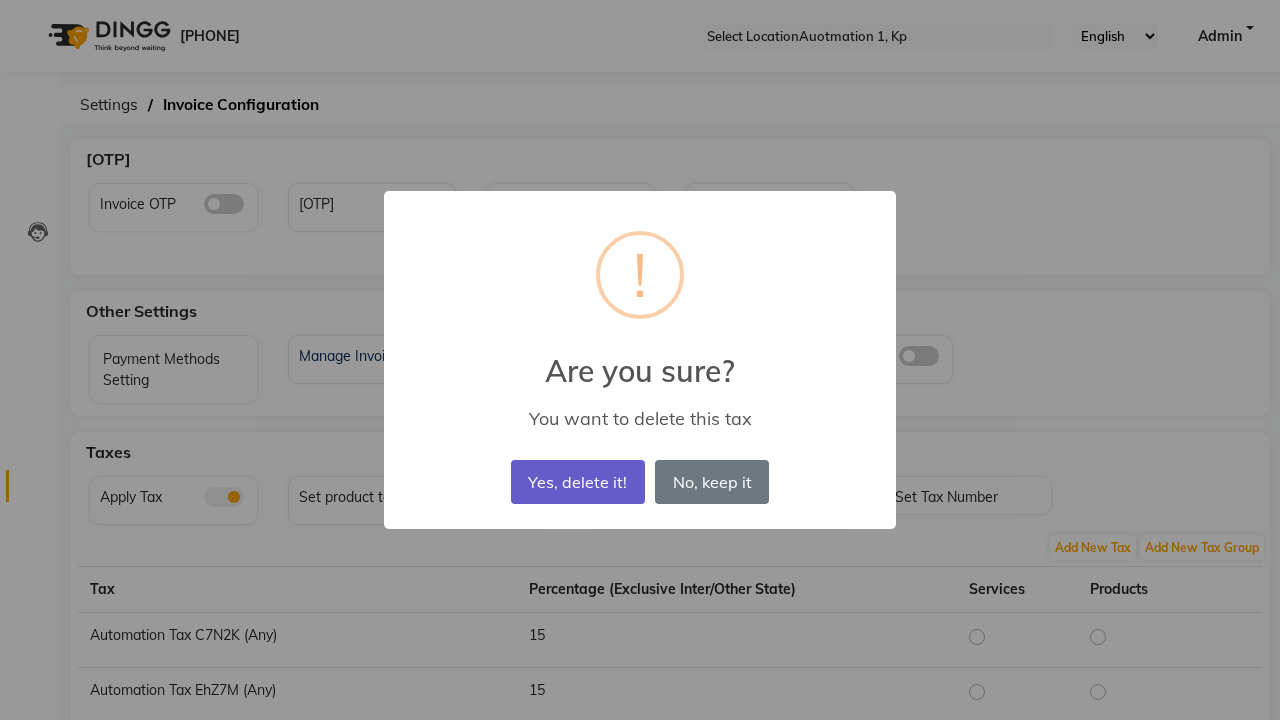 click on "Yes, delete it!" at bounding box center [578, 482] 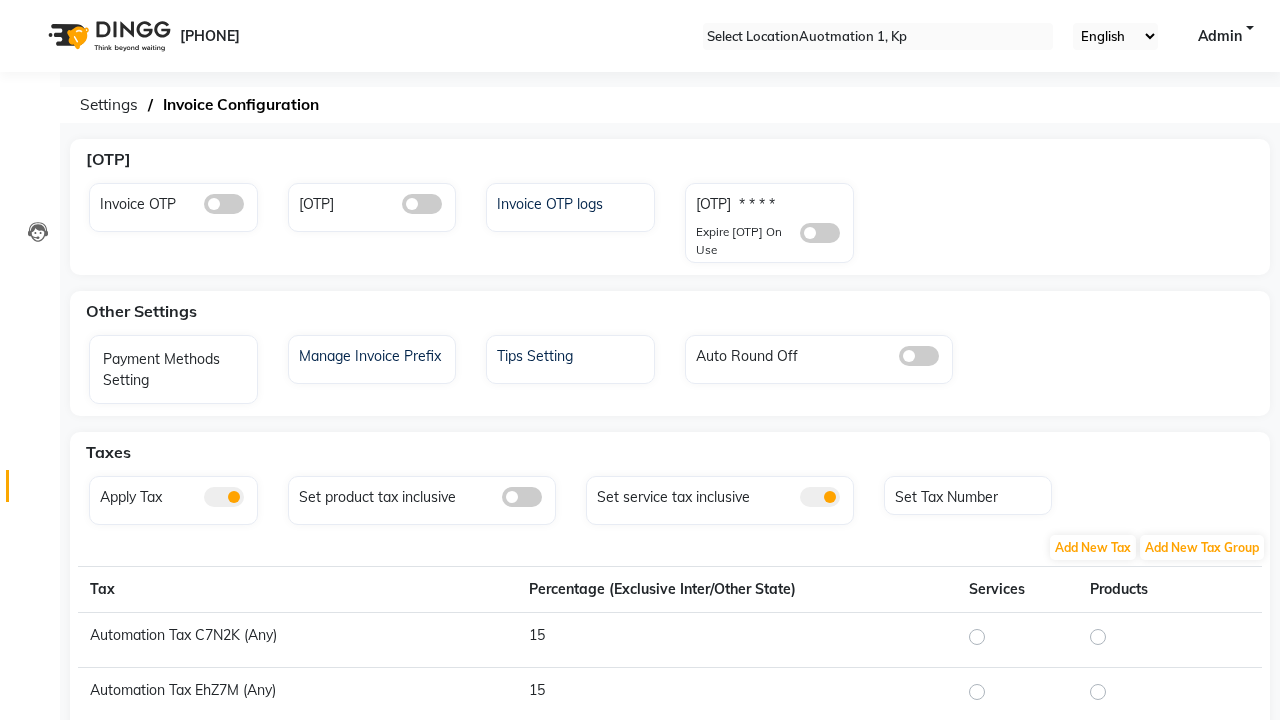 click on "Error in delete tax. It is attached to tax group." at bounding box center [640, 1483] 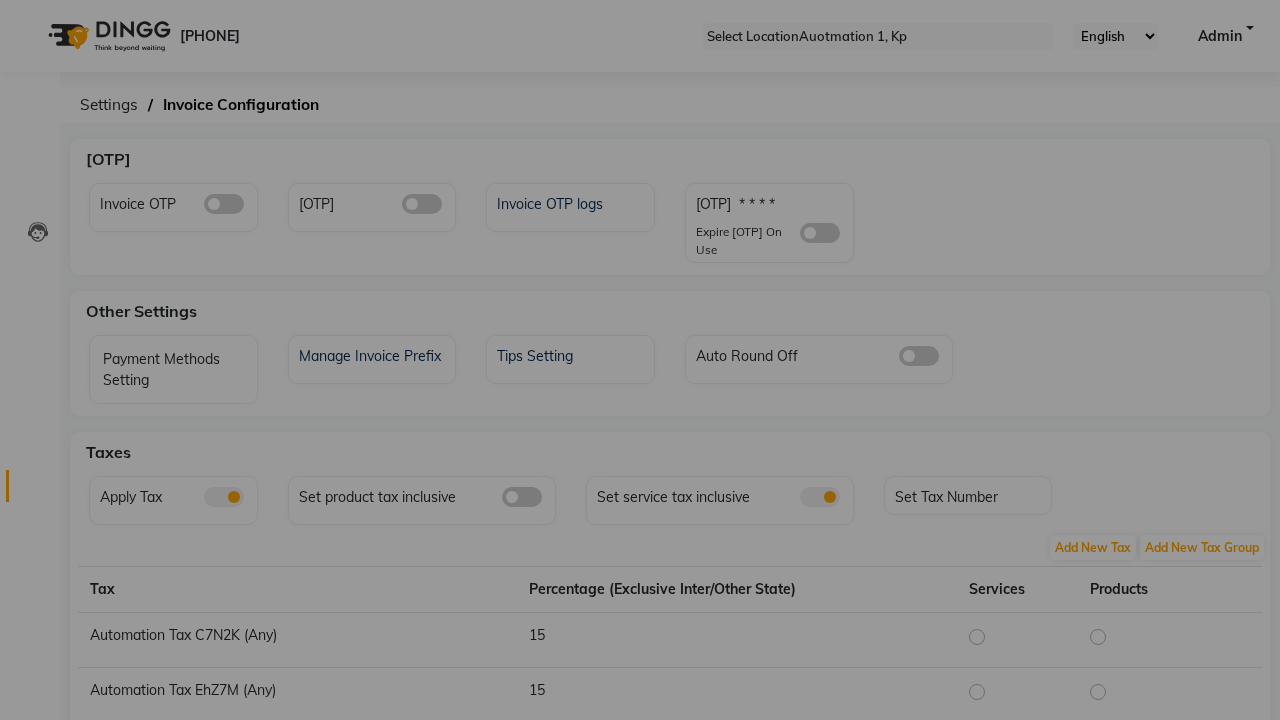 scroll, scrollTop: 739, scrollLeft: 0, axis: vertical 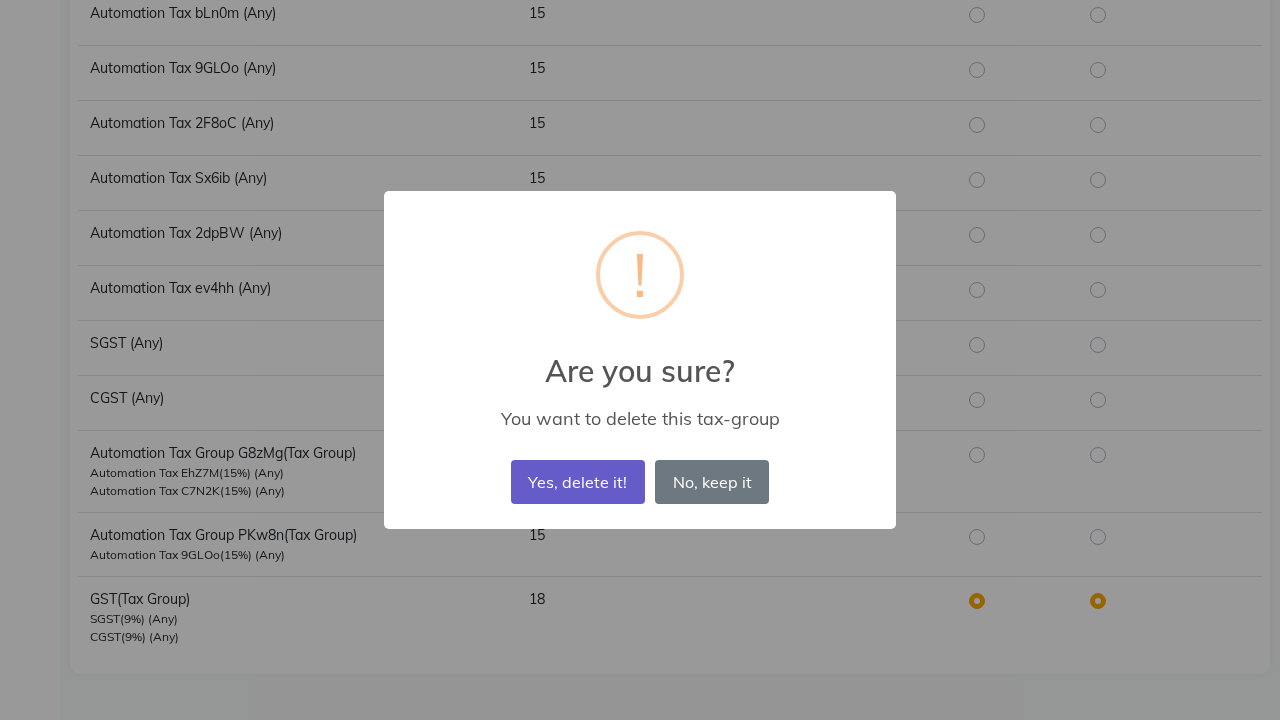 click on "Yes, delete it!" at bounding box center (578, 482) 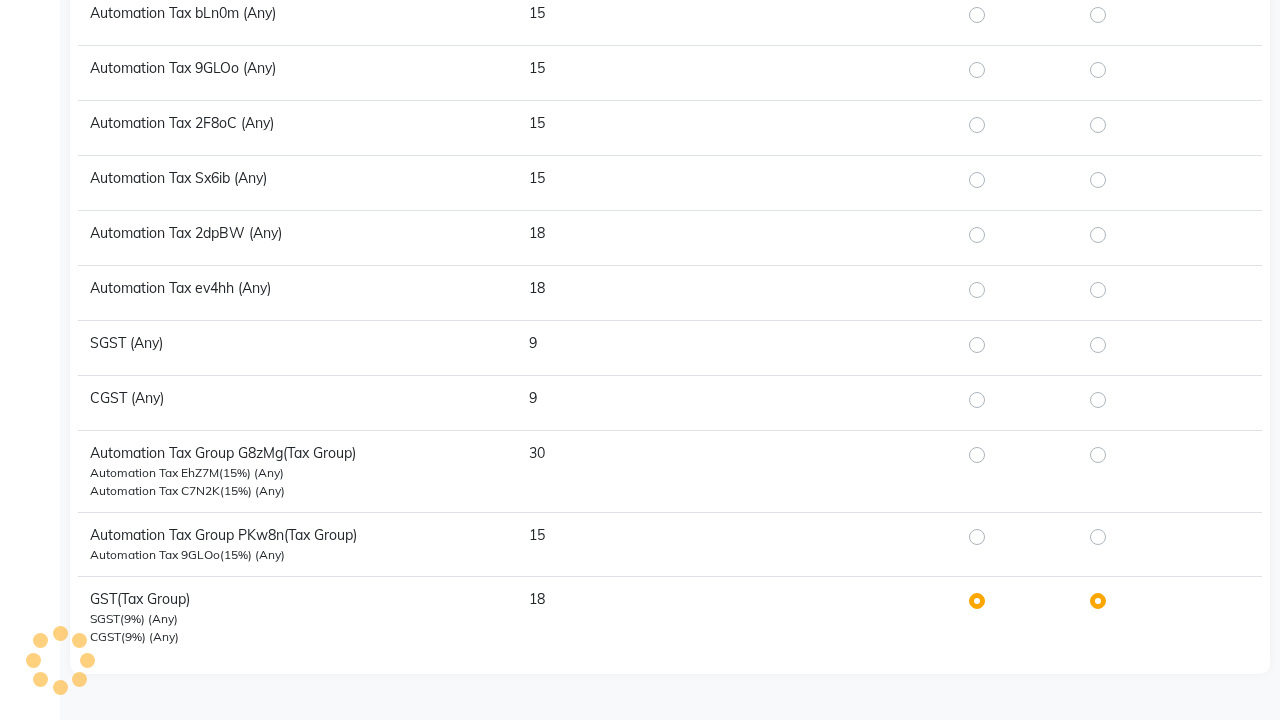 scroll, scrollTop: 657, scrollLeft: 0, axis: vertical 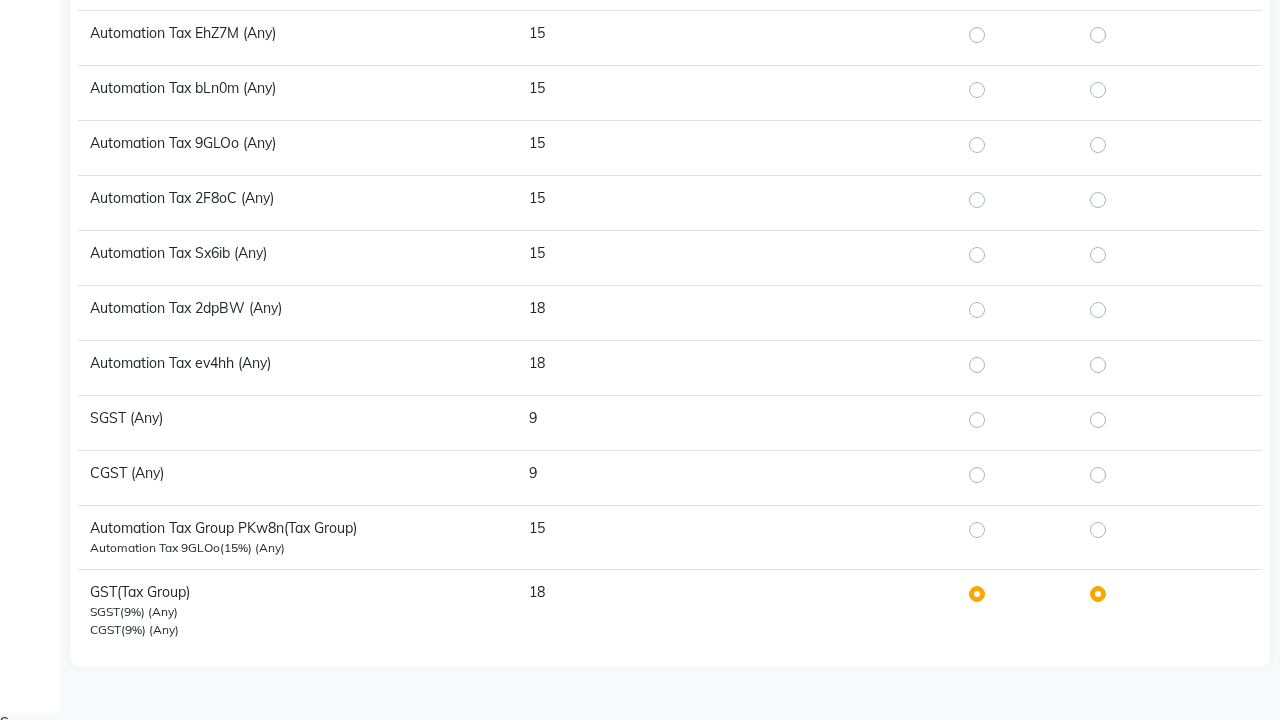 click on "Successfully deleted the tax group." at bounding box center (640, 744) 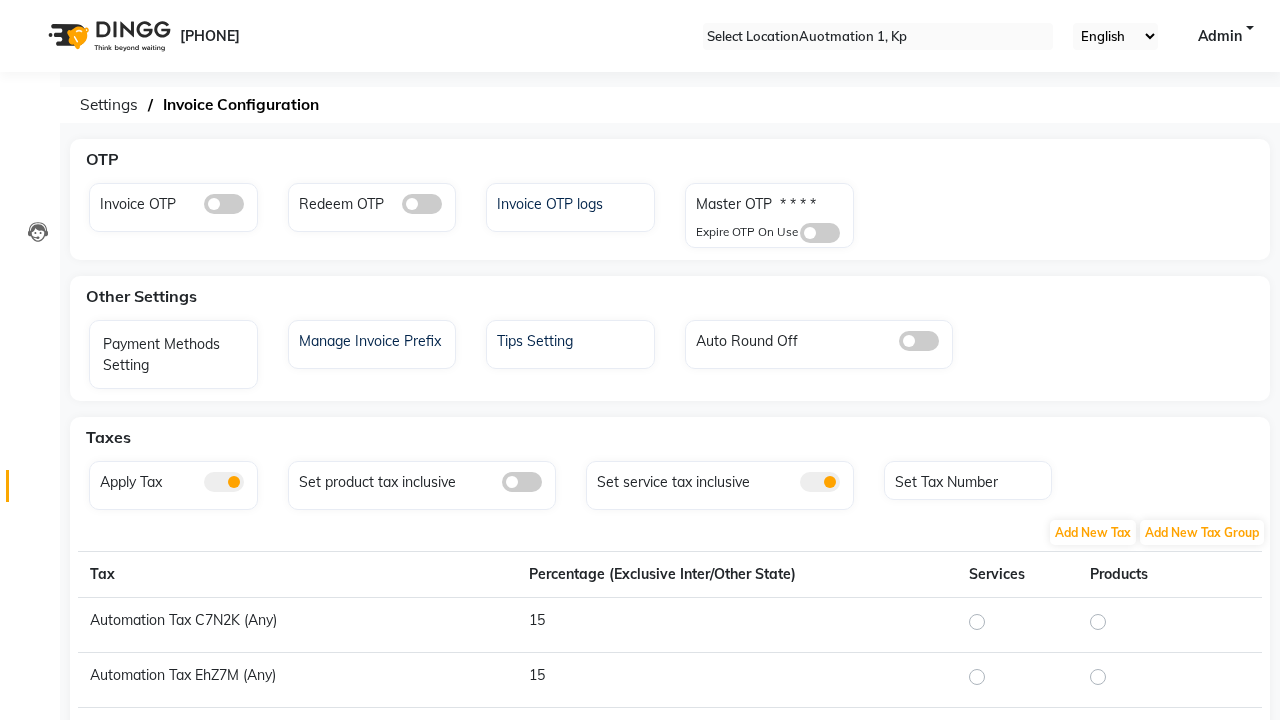 click at bounding box center [1230, 620] 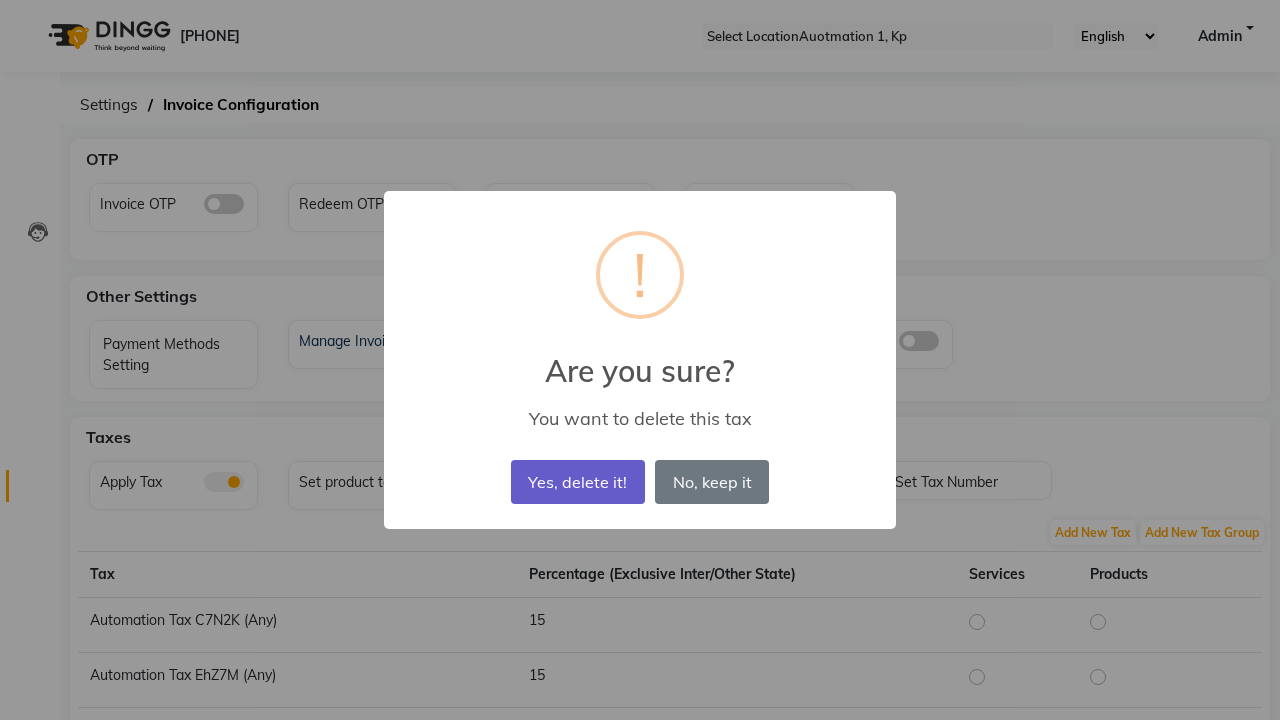 click on "Yes, delete it!" at bounding box center [578, 482] 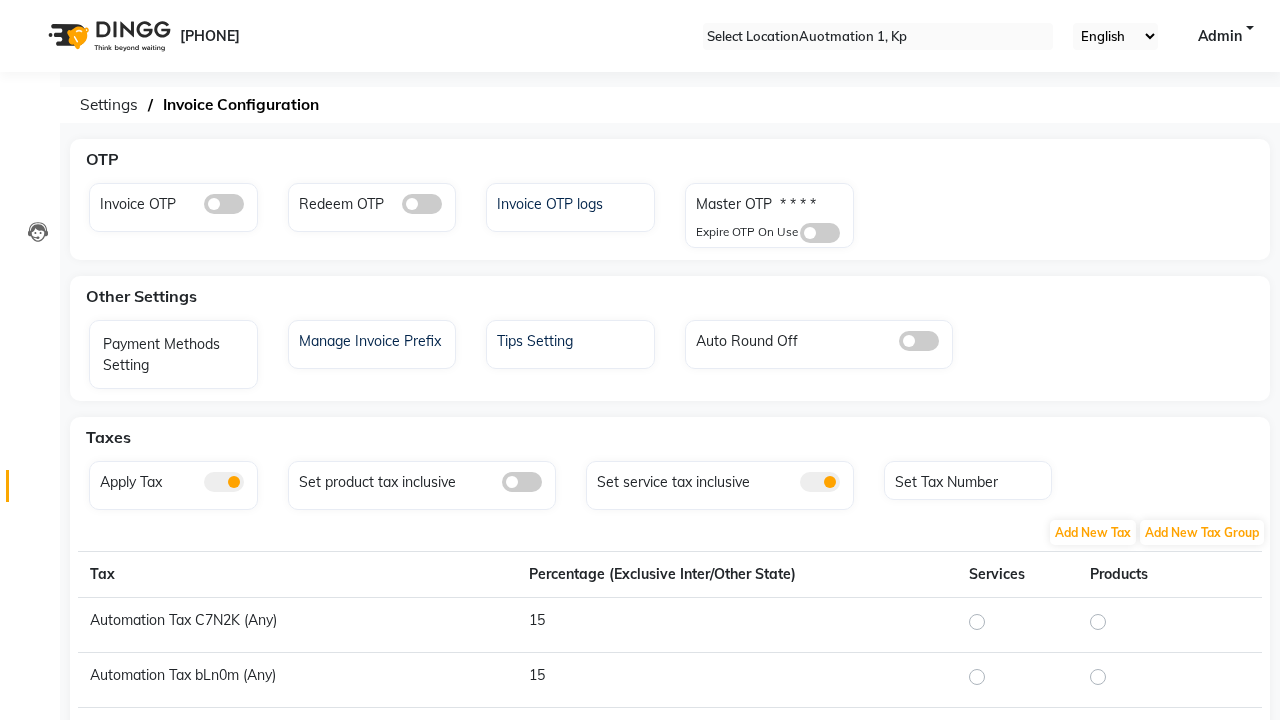 click on "successfully deleted the tax." at bounding box center (640, 1331) 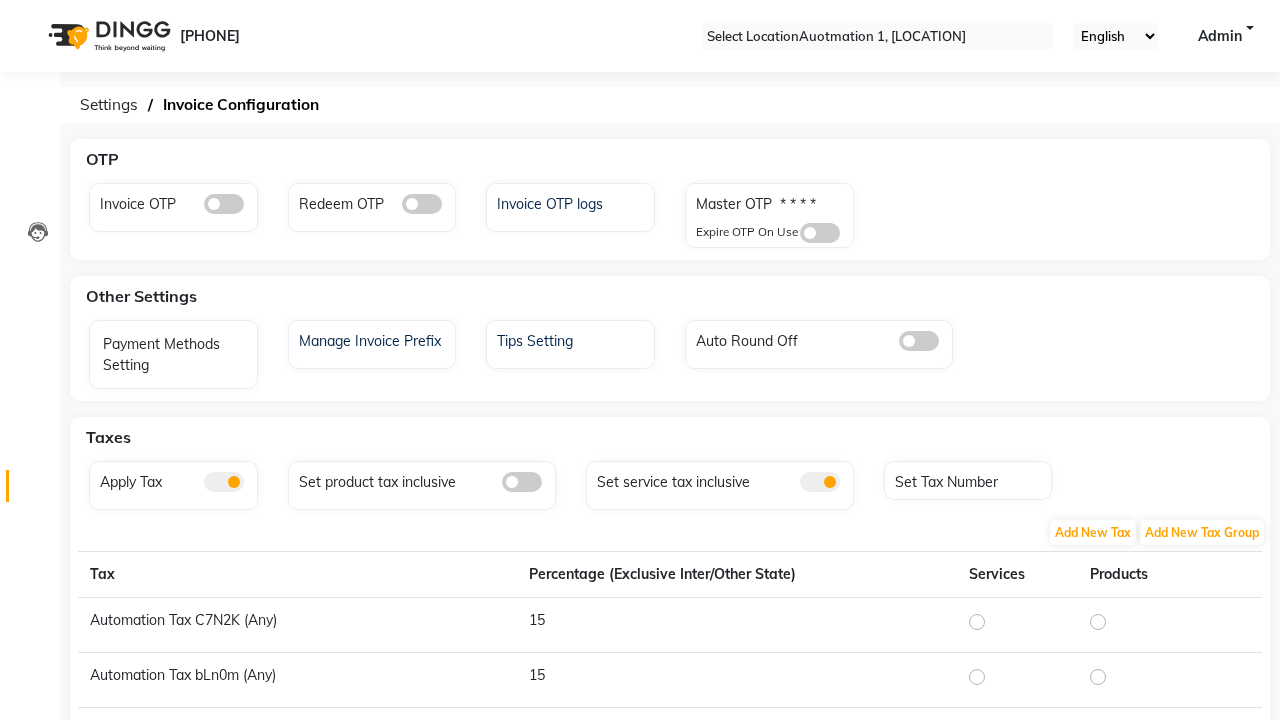 scroll, scrollTop: 0, scrollLeft: 0, axis: both 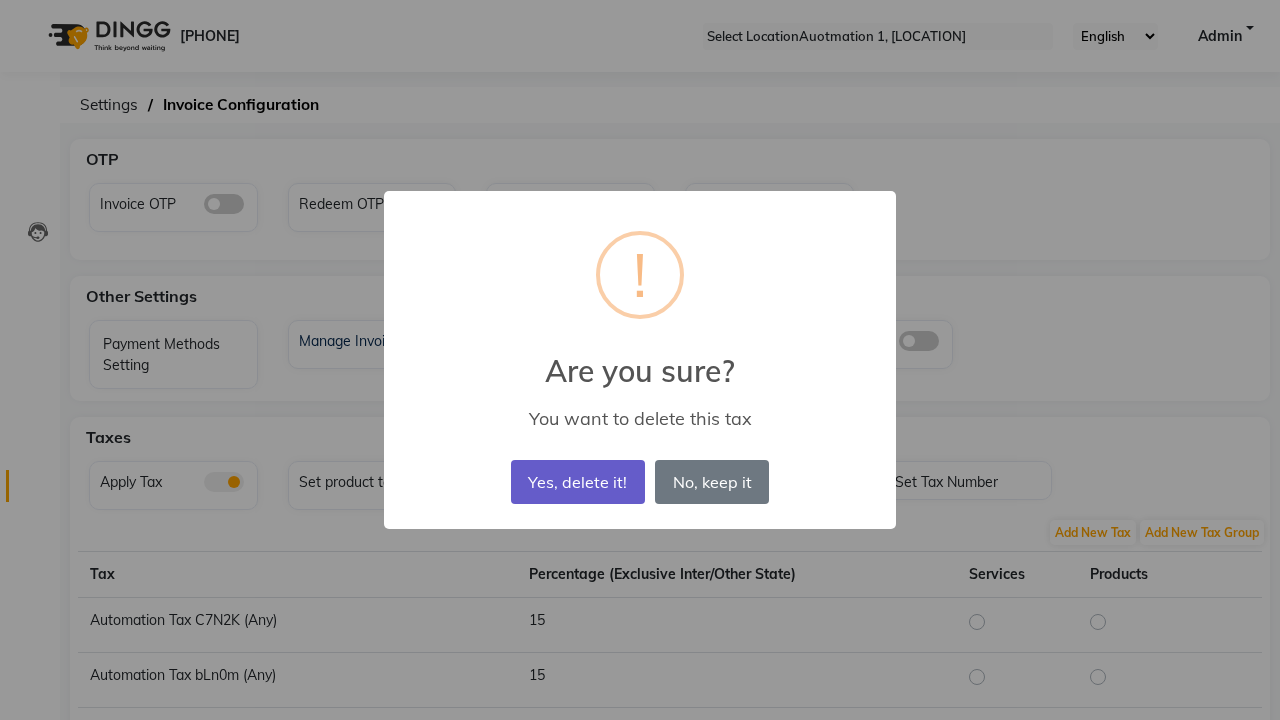 click on "Yes, delete it!" at bounding box center [578, 482] 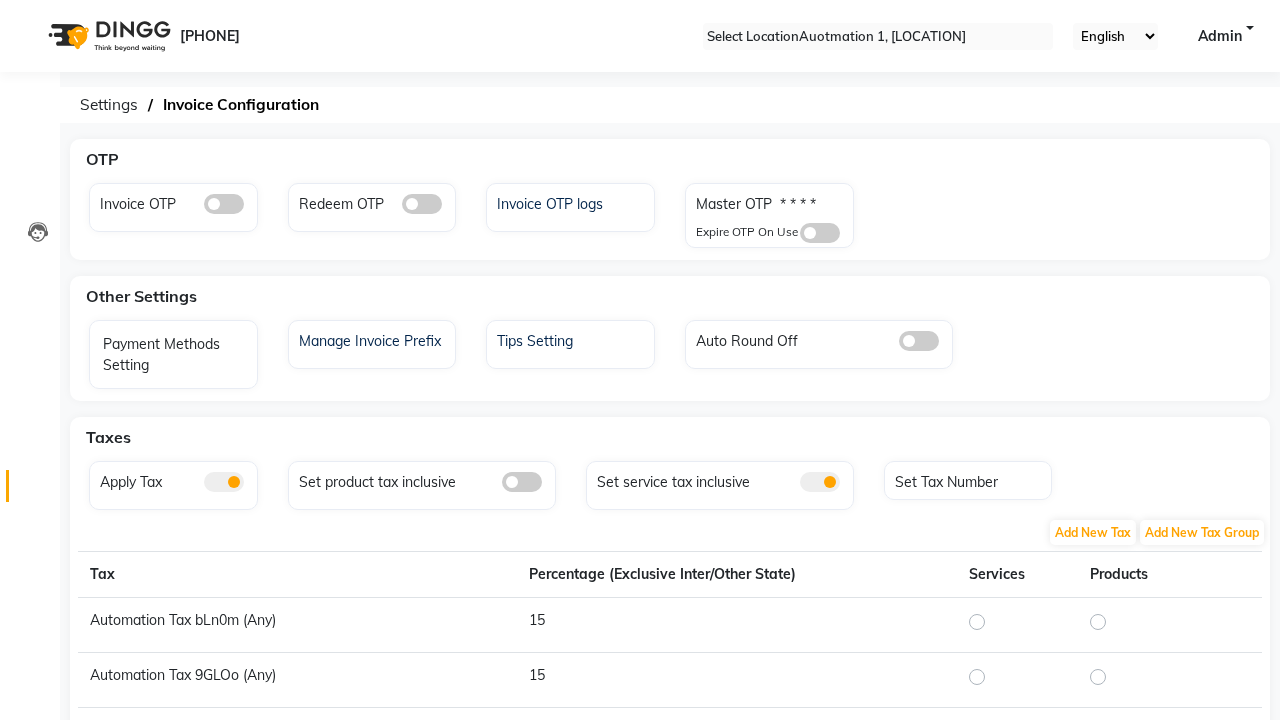 click on "successfully deleted the tax." at bounding box center (640, 1276) 